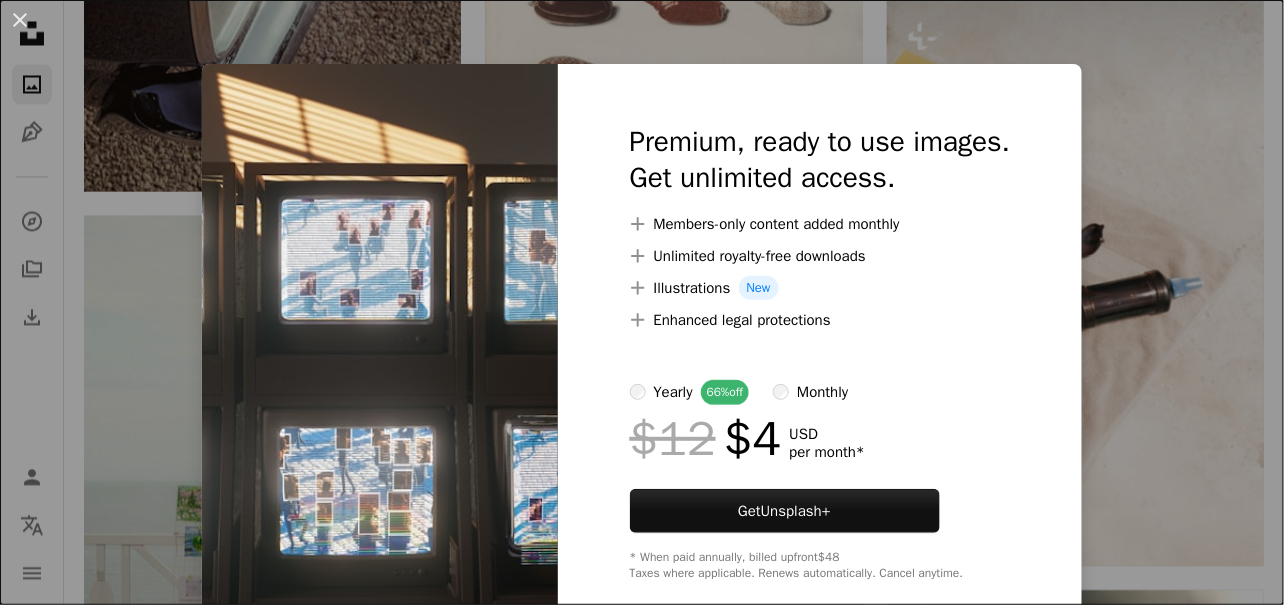 scroll, scrollTop: 24012, scrollLeft: 0, axis: vertical 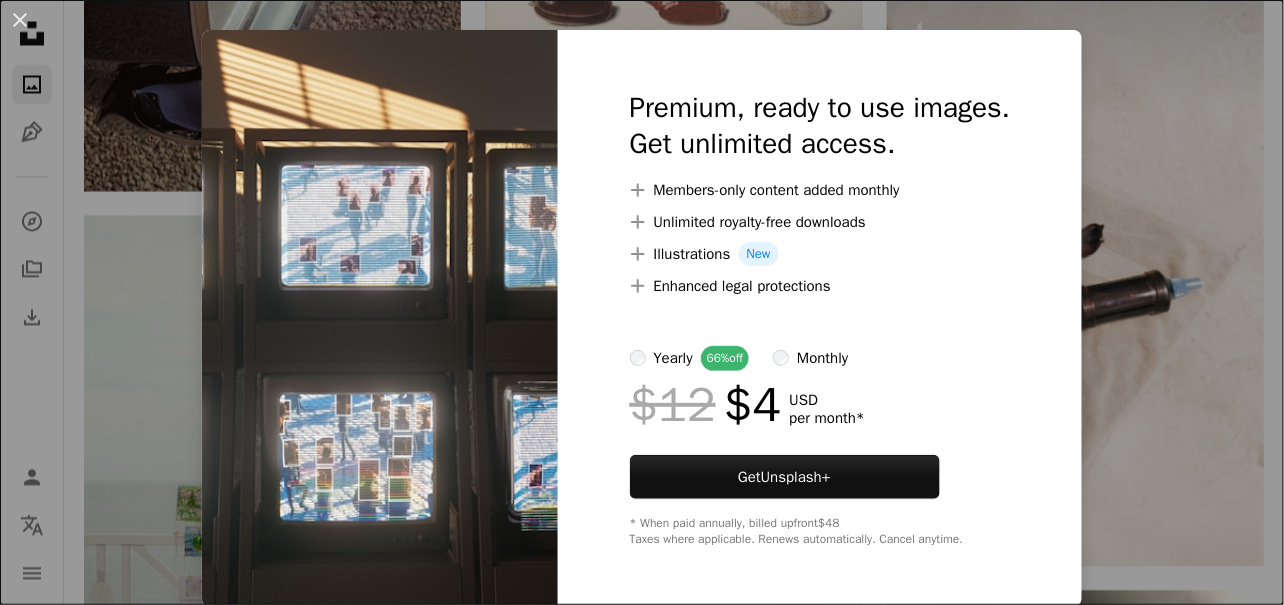 click on "An X shape Premium, ready to use images. Get unlimited access. A plus sign Members-only content added monthly A plus sign Unlimited royalty-free downloads A plus sign Illustrations  New A plus sign Enhanced legal protections yearly 66%  off monthly $12   $4 USD per month * Get  Unsplash+ * When paid annually, billed upfront  $48 Taxes where applicable. Renews automatically. Cancel anytime." at bounding box center (642, 302) 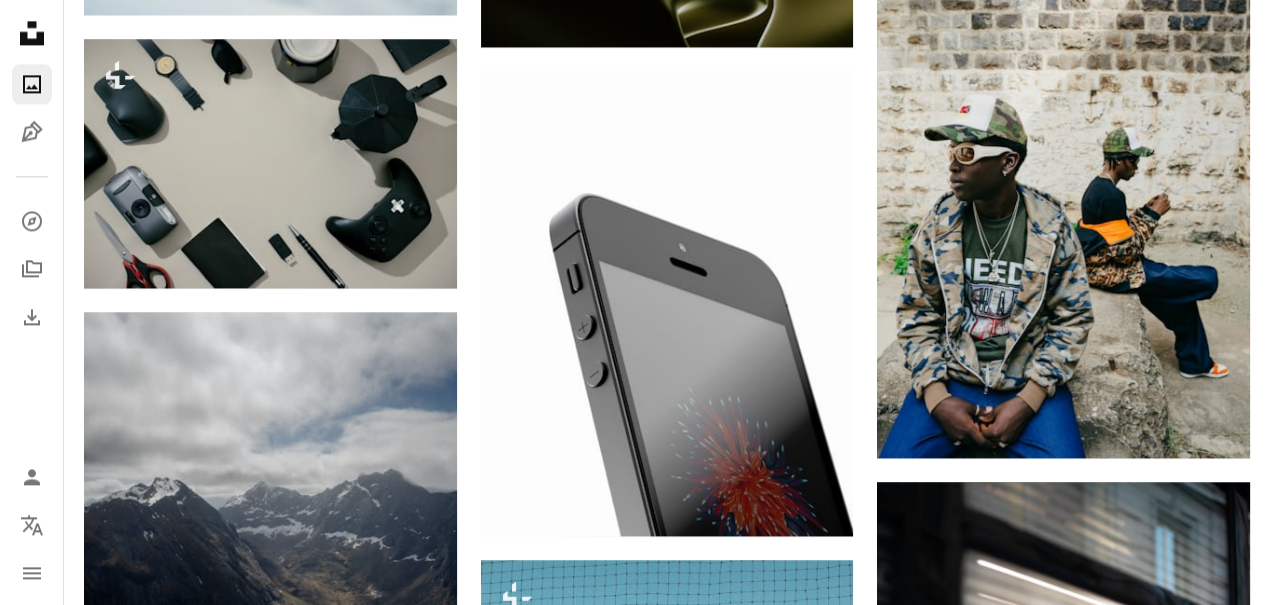 scroll, scrollTop: 30083, scrollLeft: 0, axis: vertical 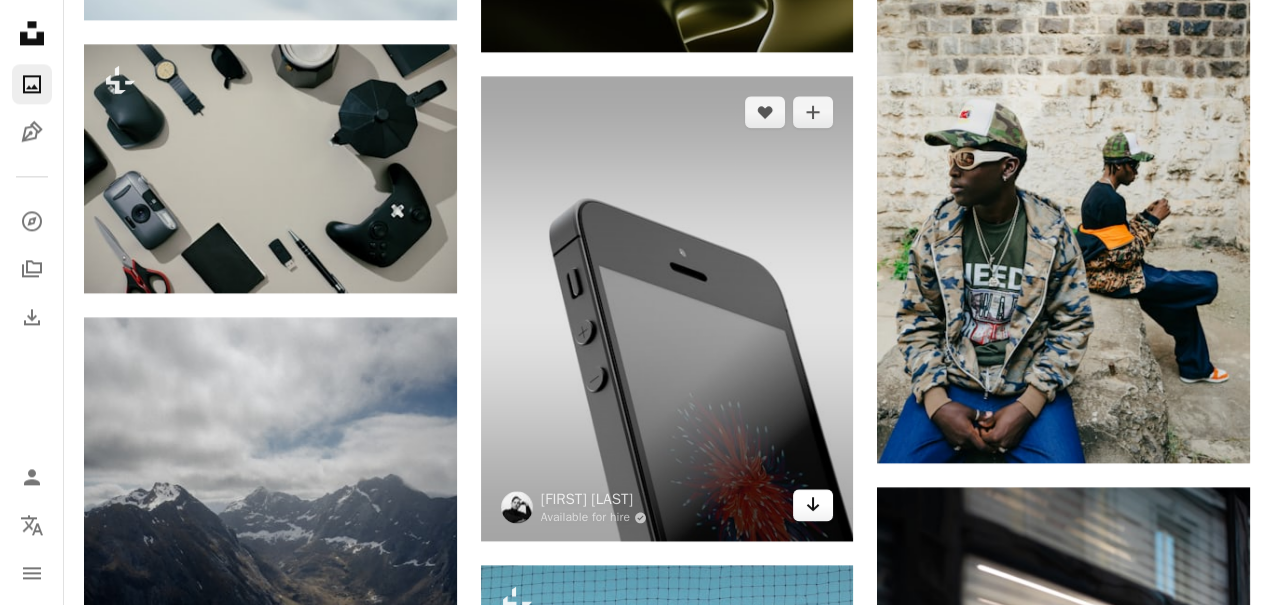 click on "Arrow pointing down" at bounding box center (813, 505) 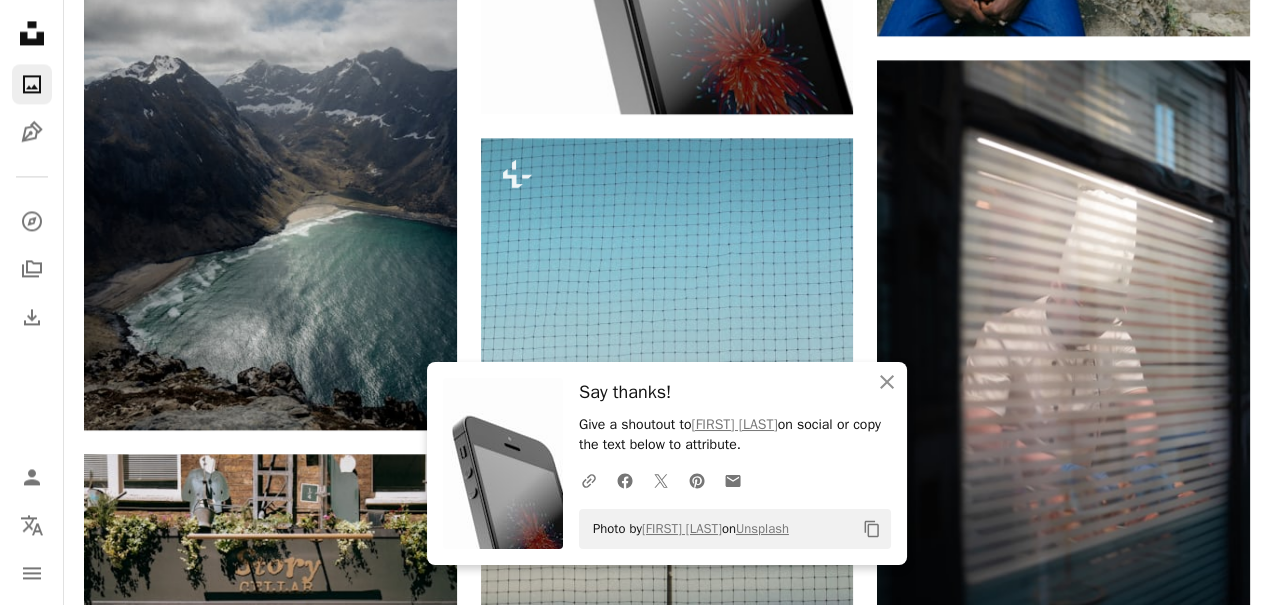 scroll, scrollTop: 30512, scrollLeft: 0, axis: vertical 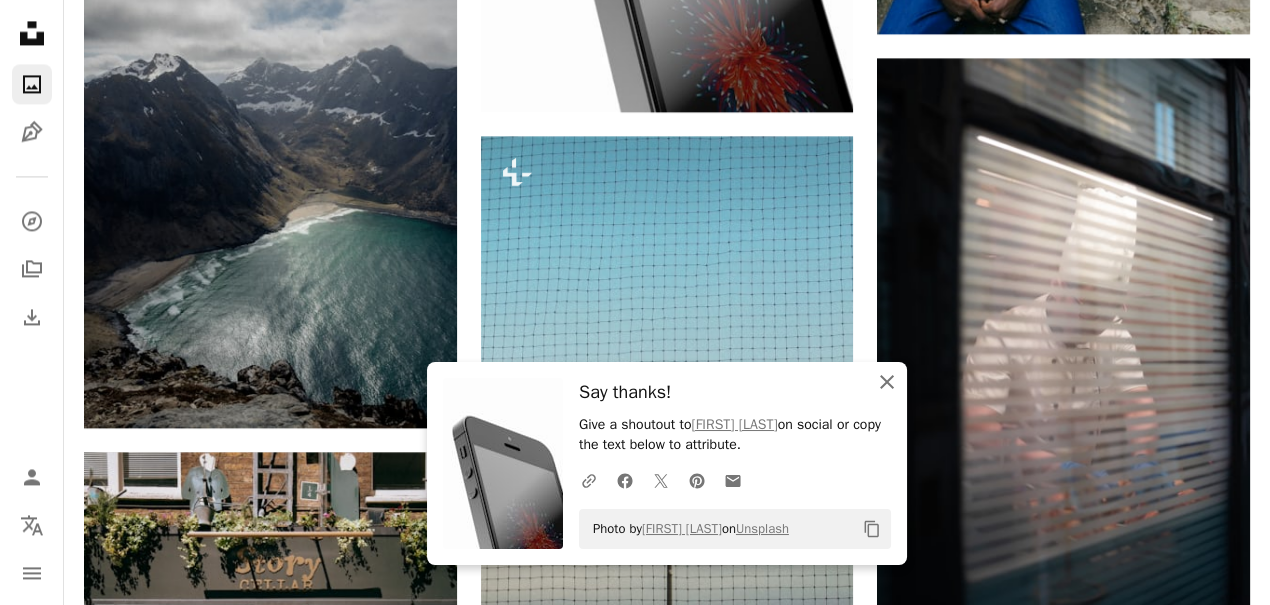click on "An X shape" 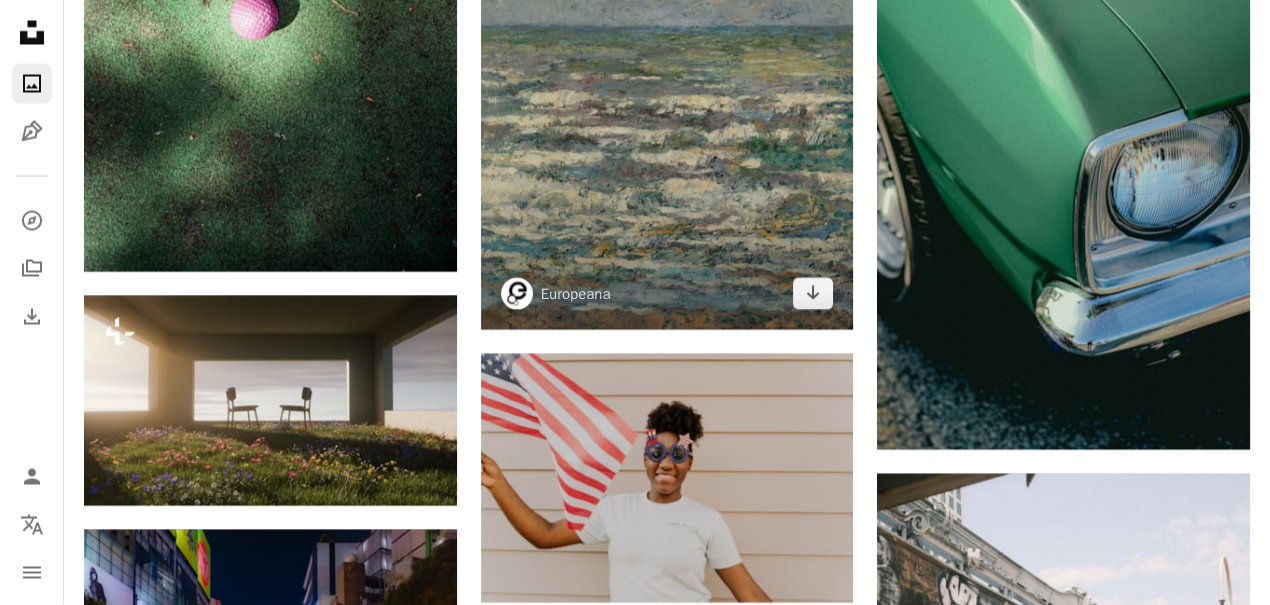 scroll, scrollTop: 31818, scrollLeft: 0, axis: vertical 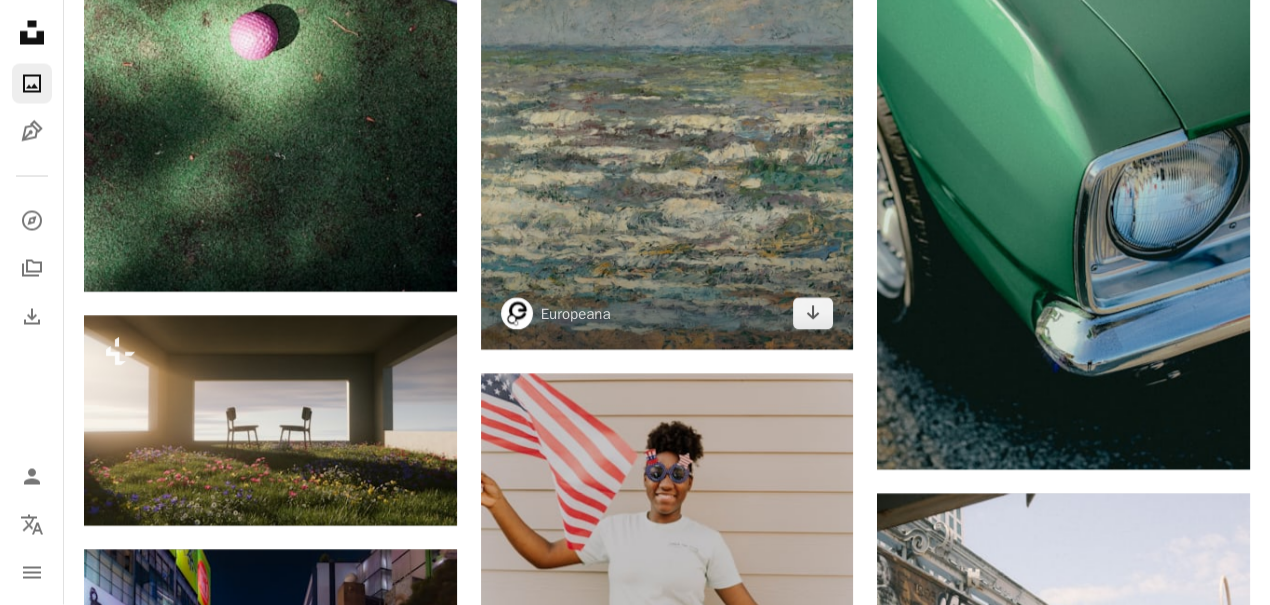 click at bounding box center (517, 314) 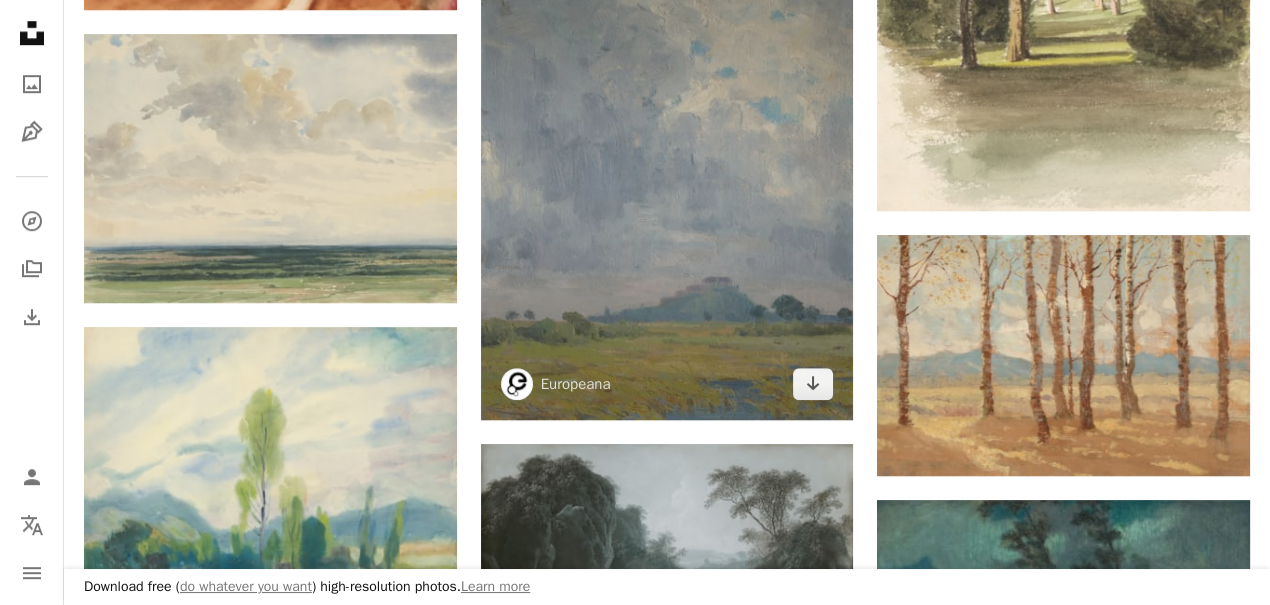 scroll, scrollTop: 2495, scrollLeft: 0, axis: vertical 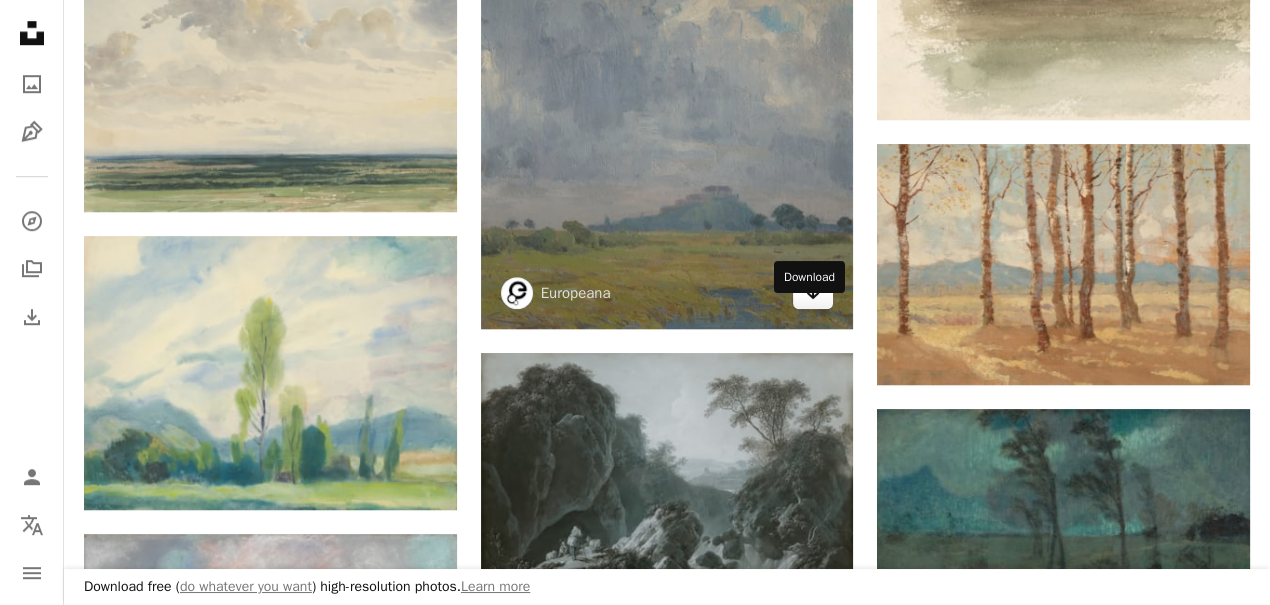 click on "Arrow pointing down" 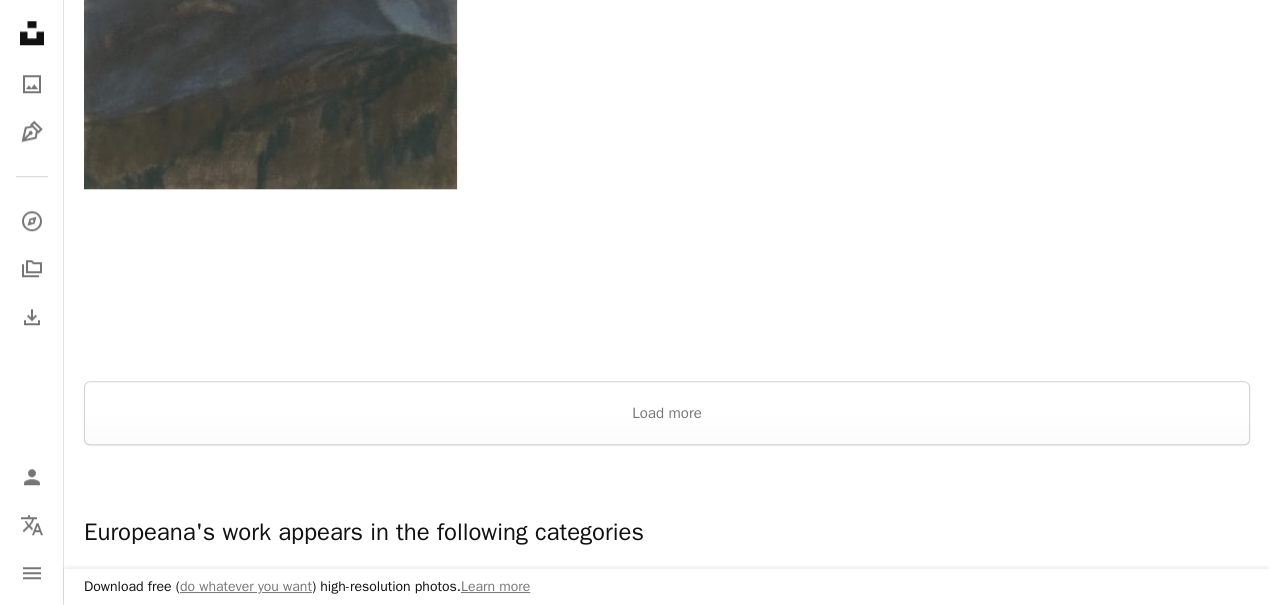 scroll, scrollTop: 3370, scrollLeft: 0, axis: vertical 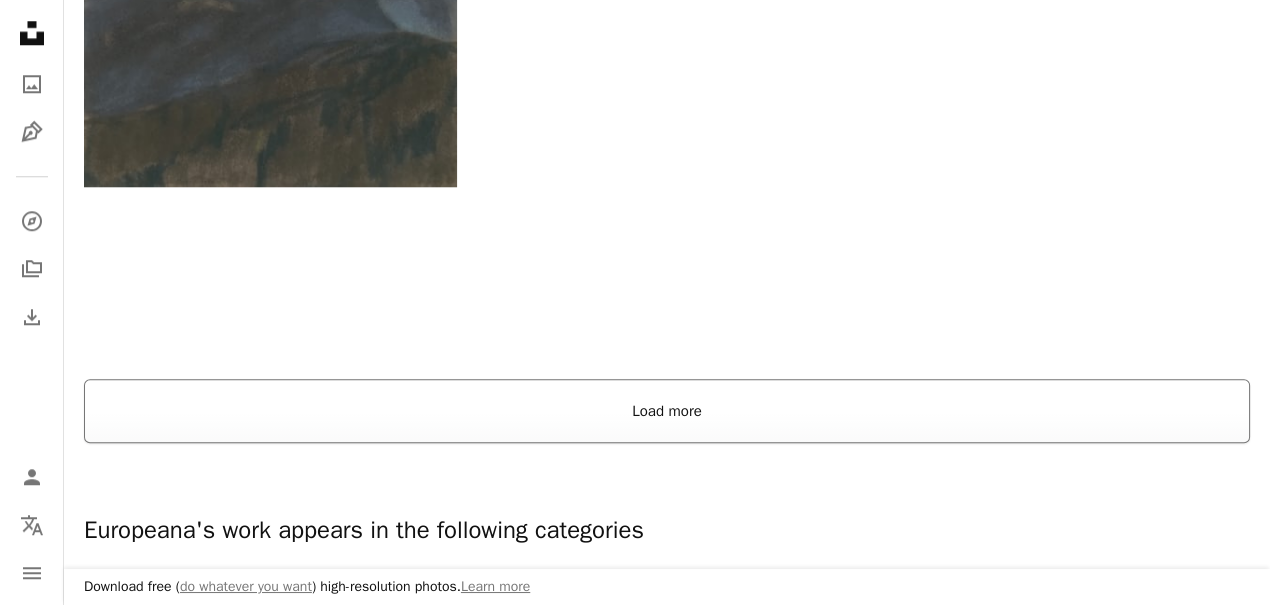 click on "Load more" at bounding box center [667, 411] 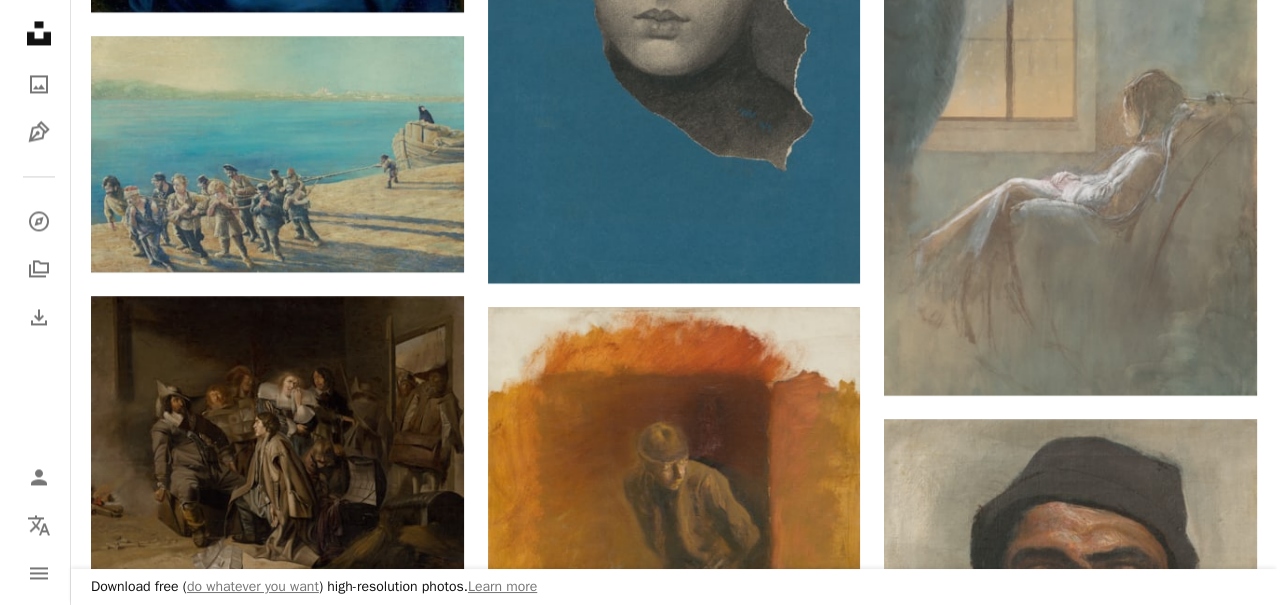 scroll, scrollTop: 5537, scrollLeft: 0, axis: vertical 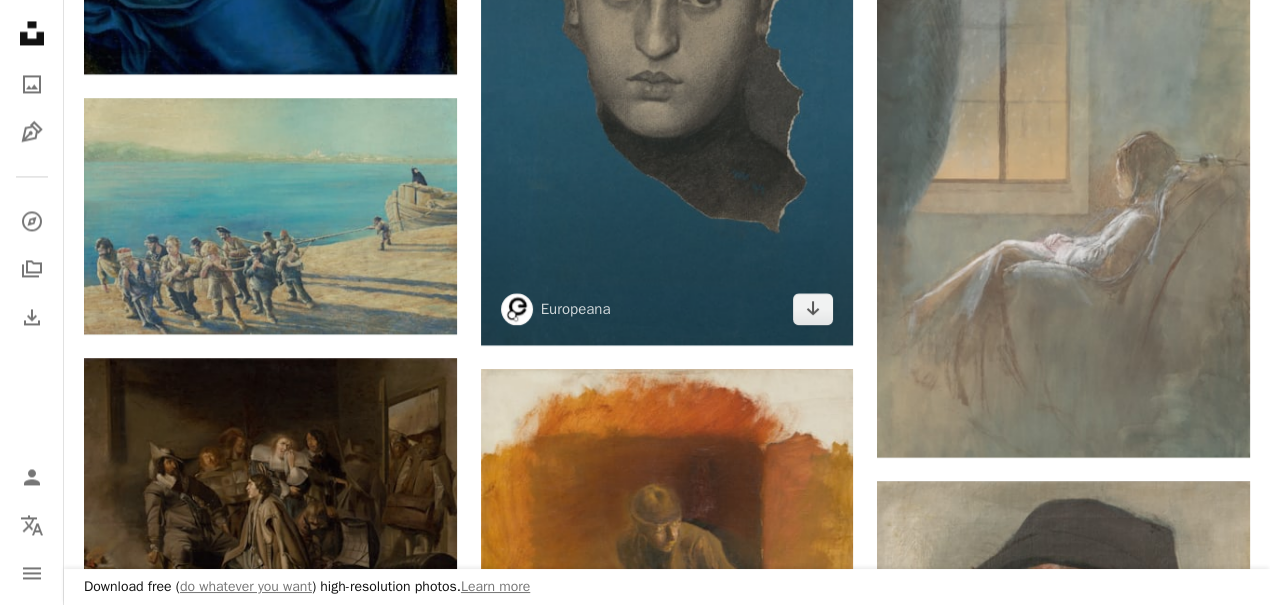 click at bounding box center (667, 65) 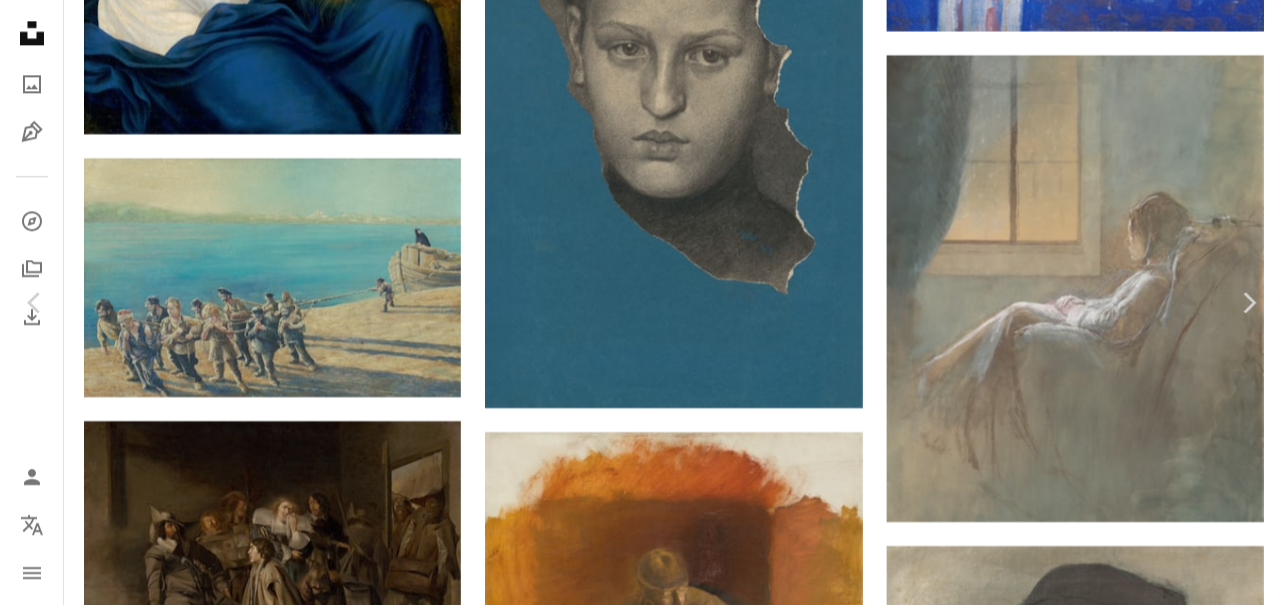 scroll, scrollTop: 429, scrollLeft: 0, axis: vertical 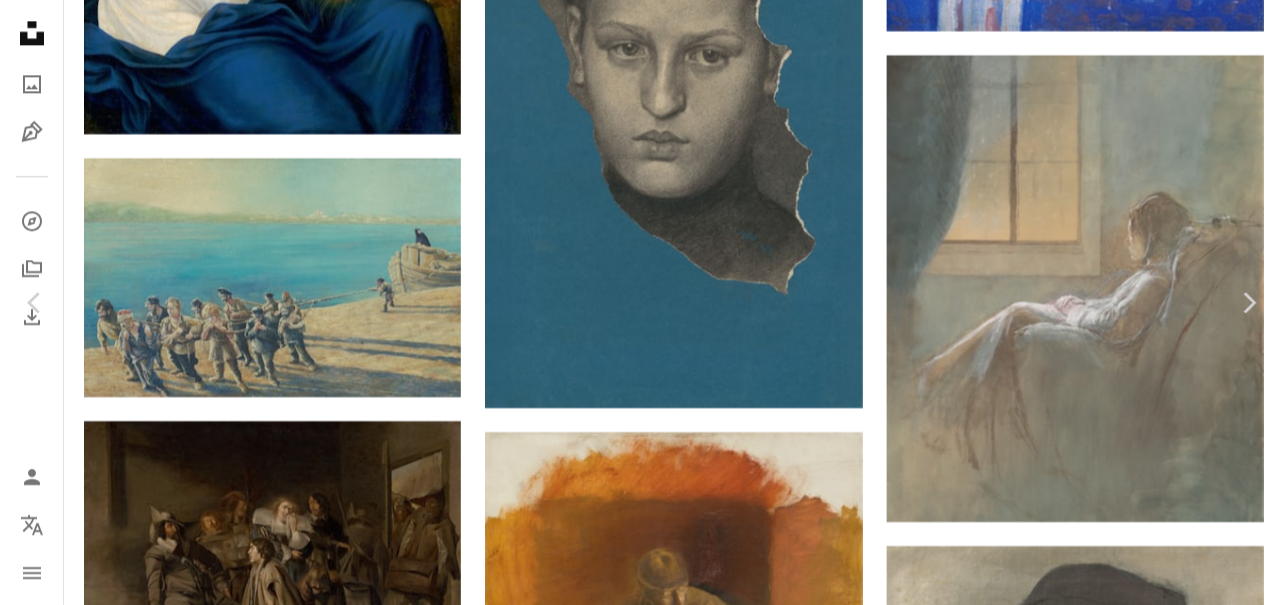 type 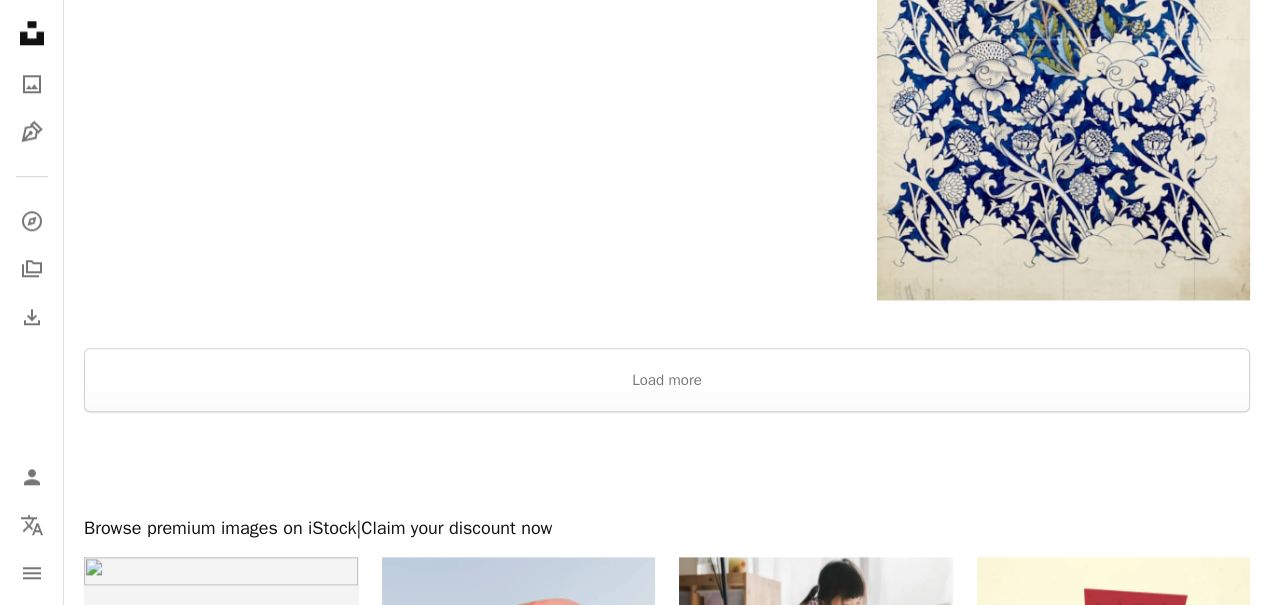 scroll, scrollTop: 3734, scrollLeft: 0, axis: vertical 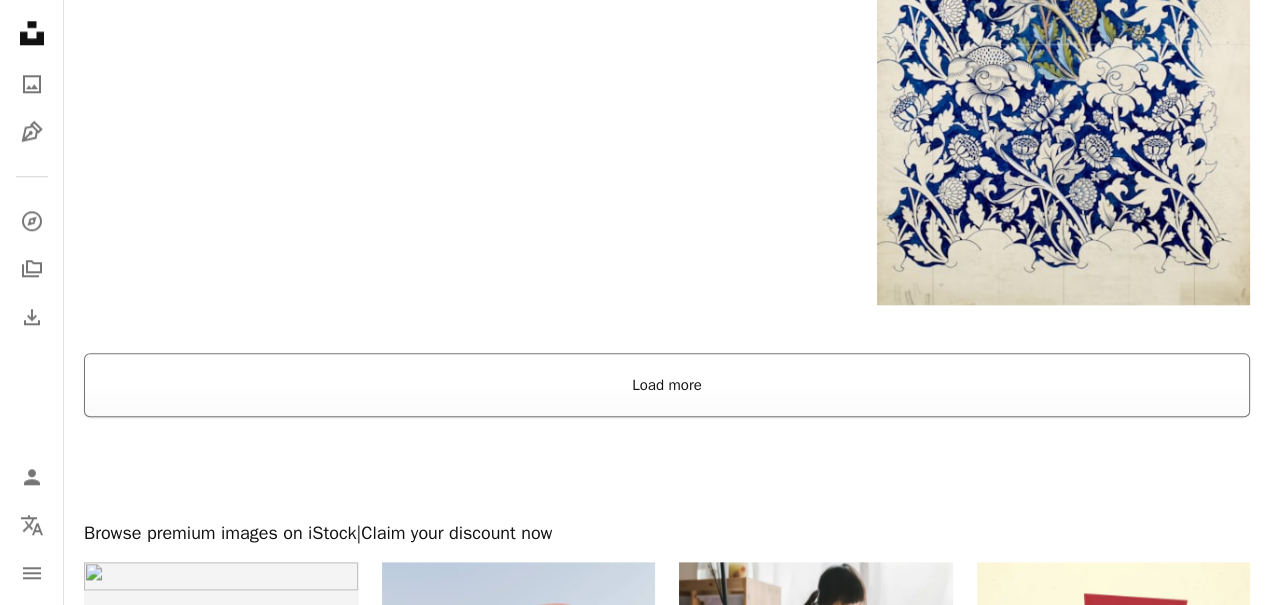 click on "Load more" at bounding box center [667, 385] 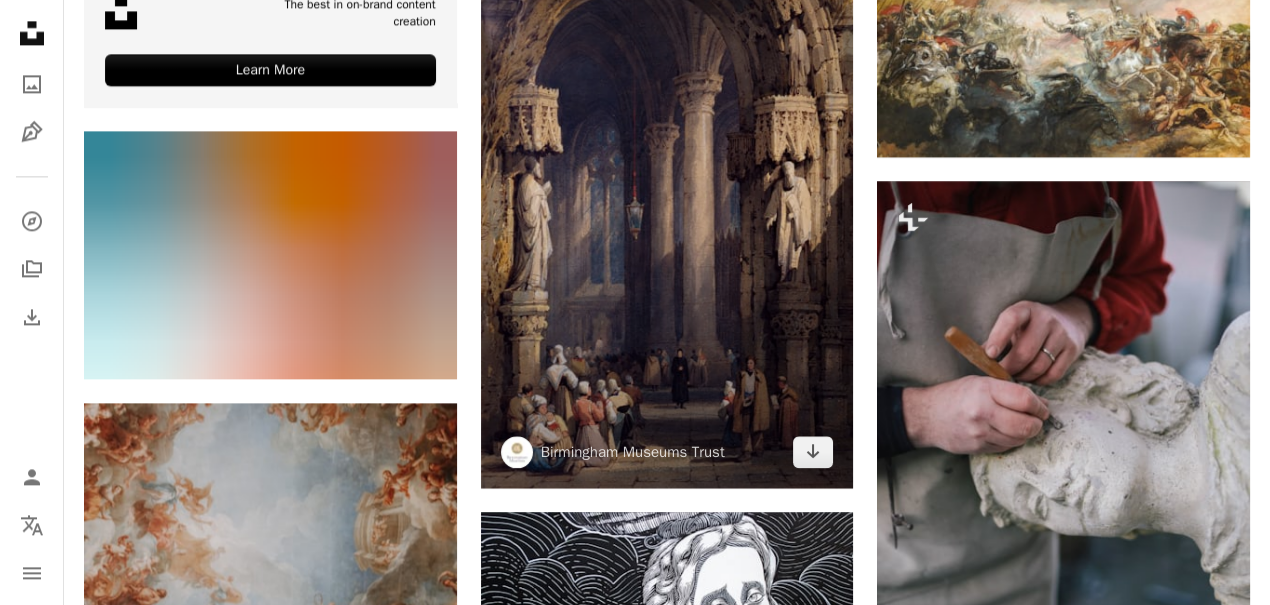 scroll, scrollTop: 4627, scrollLeft: 0, axis: vertical 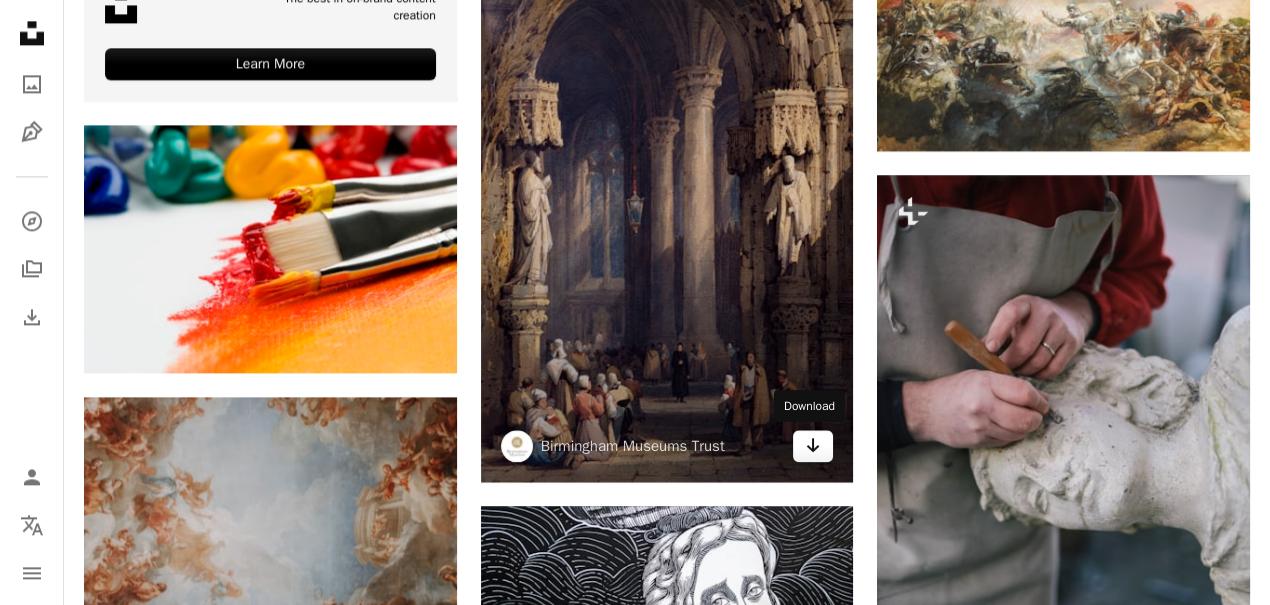 click on "Arrow pointing down" at bounding box center [813, 446] 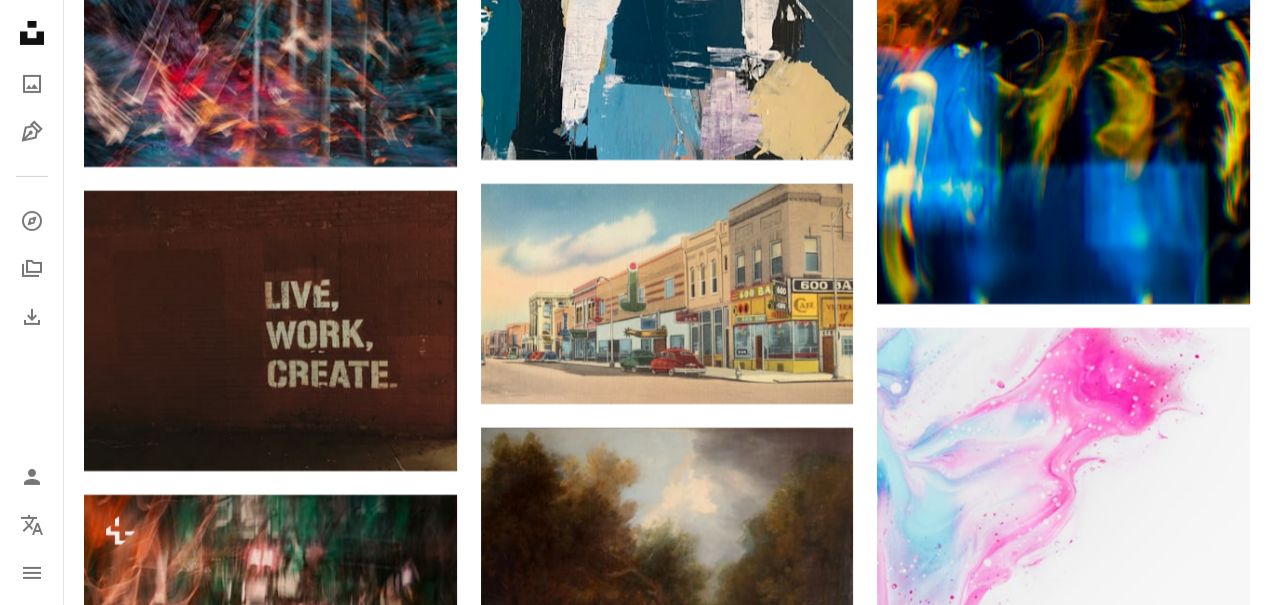 scroll, scrollTop: 49591, scrollLeft: 0, axis: vertical 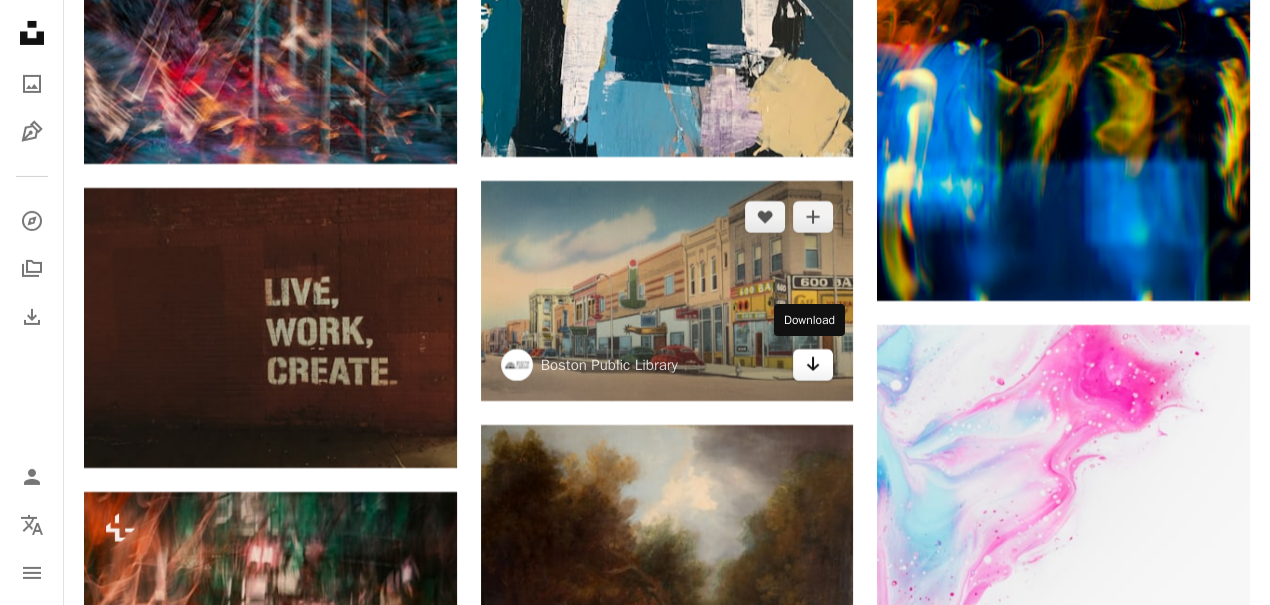 click on "Arrow pointing down" at bounding box center (813, 365) 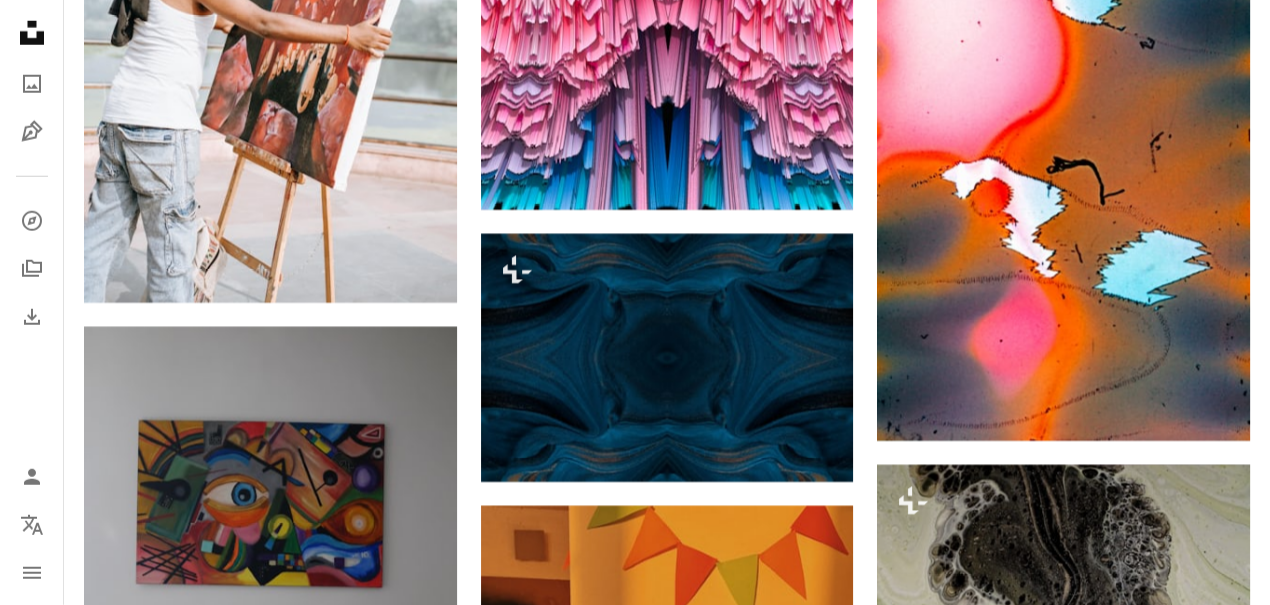 scroll, scrollTop: 86023, scrollLeft: 0, axis: vertical 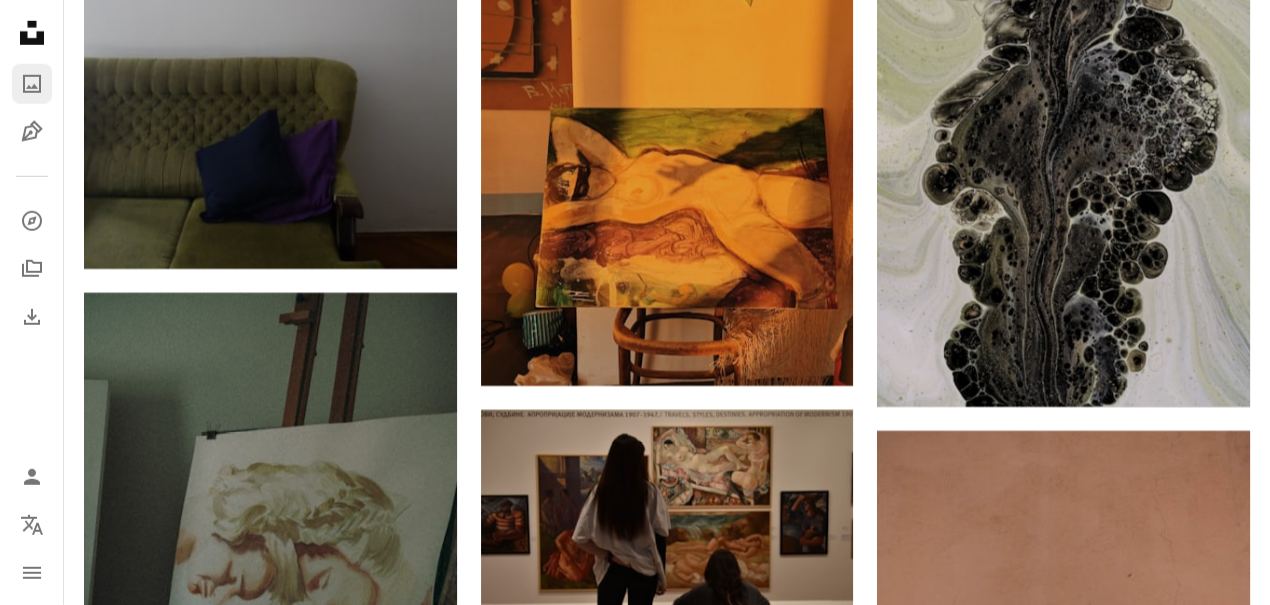 click on "A photo" 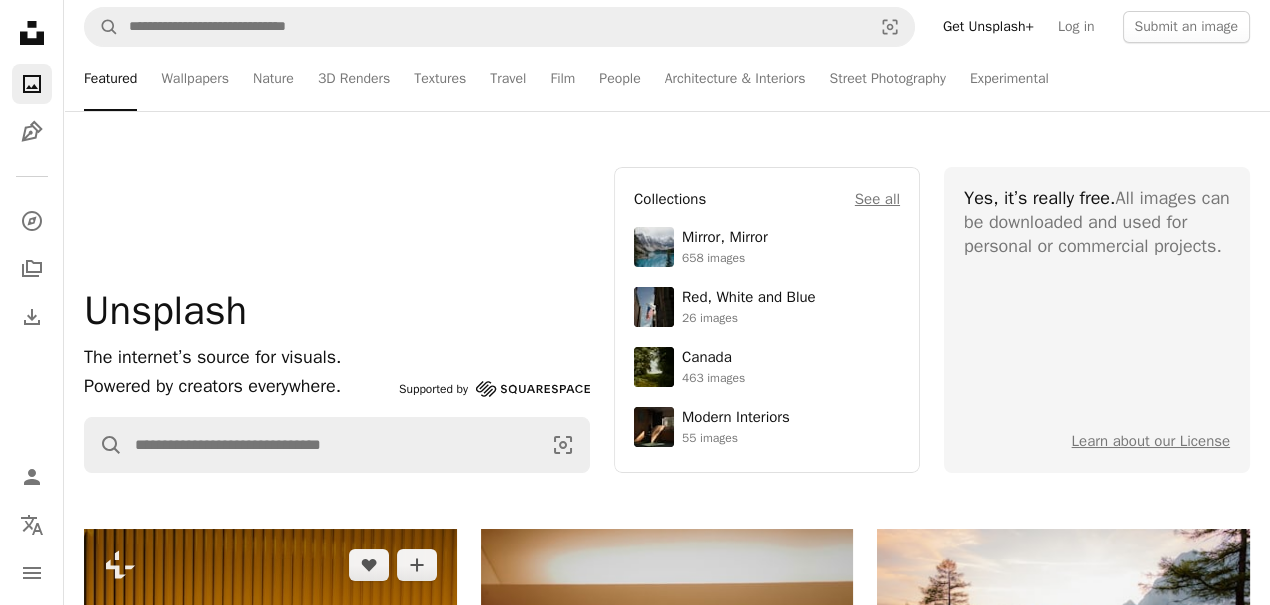 scroll, scrollTop: 1, scrollLeft: 0, axis: vertical 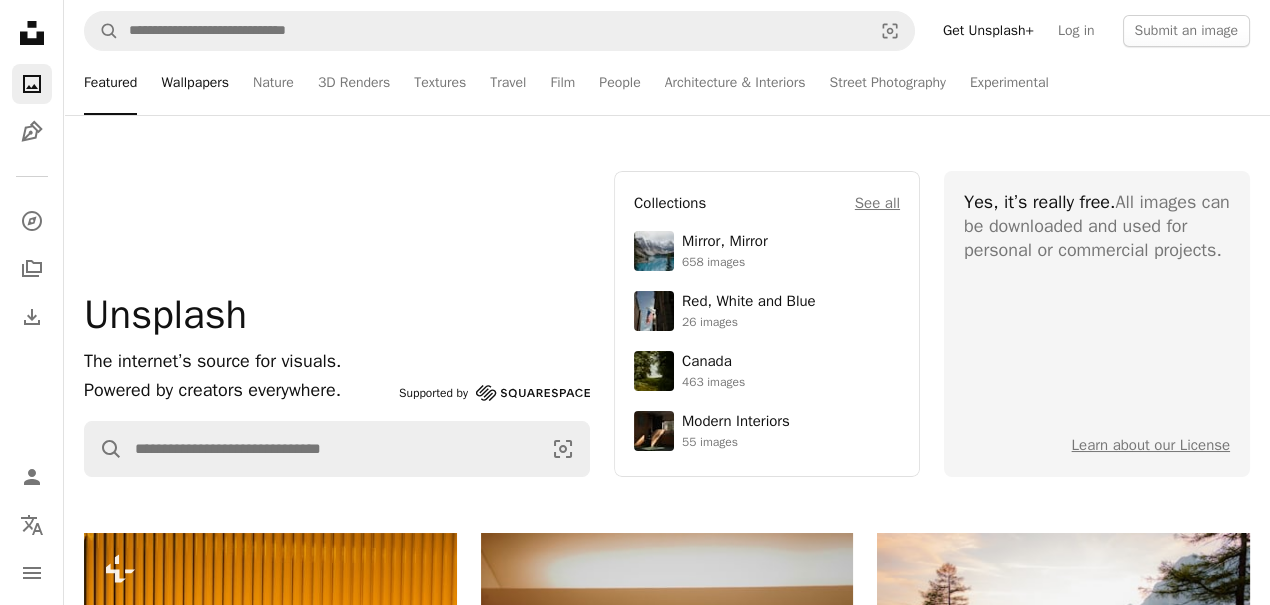 click on "Wallpapers" at bounding box center (195, 83) 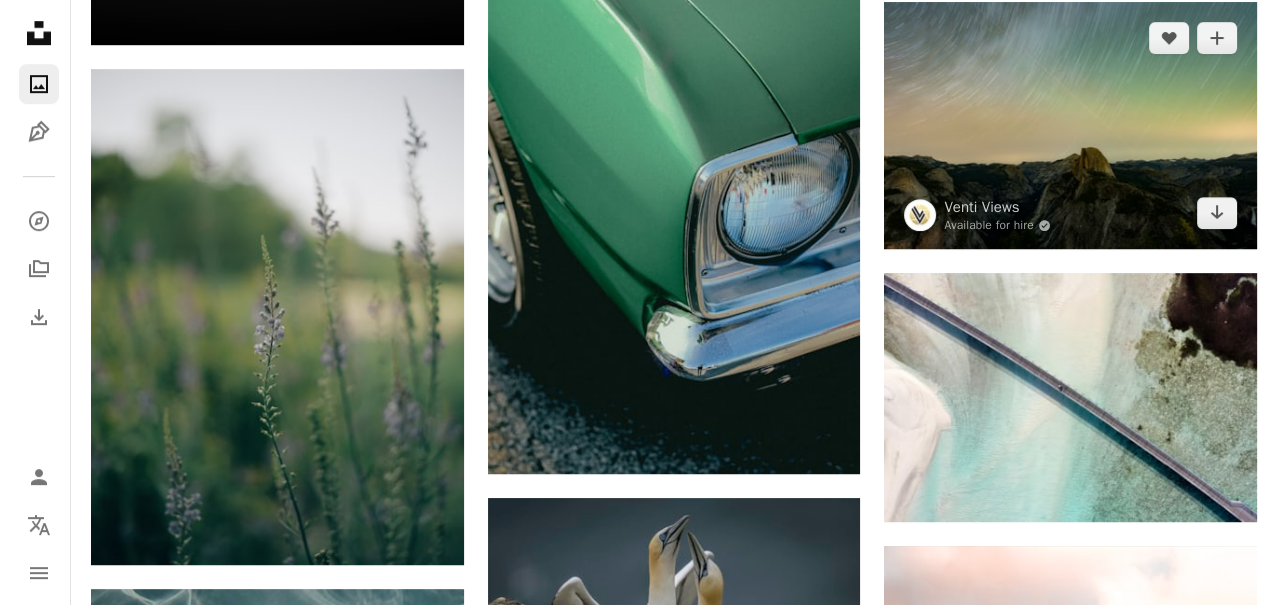 scroll, scrollTop: 2081, scrollLeft: 0, axis: vertical 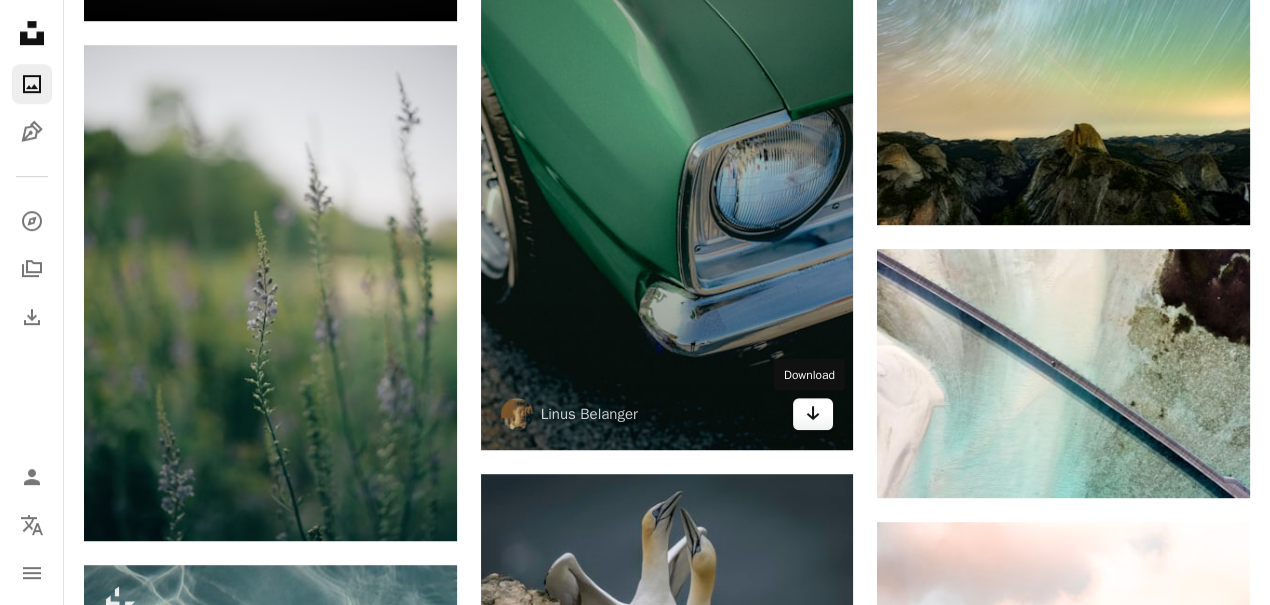 click on "Arrow pointing down" 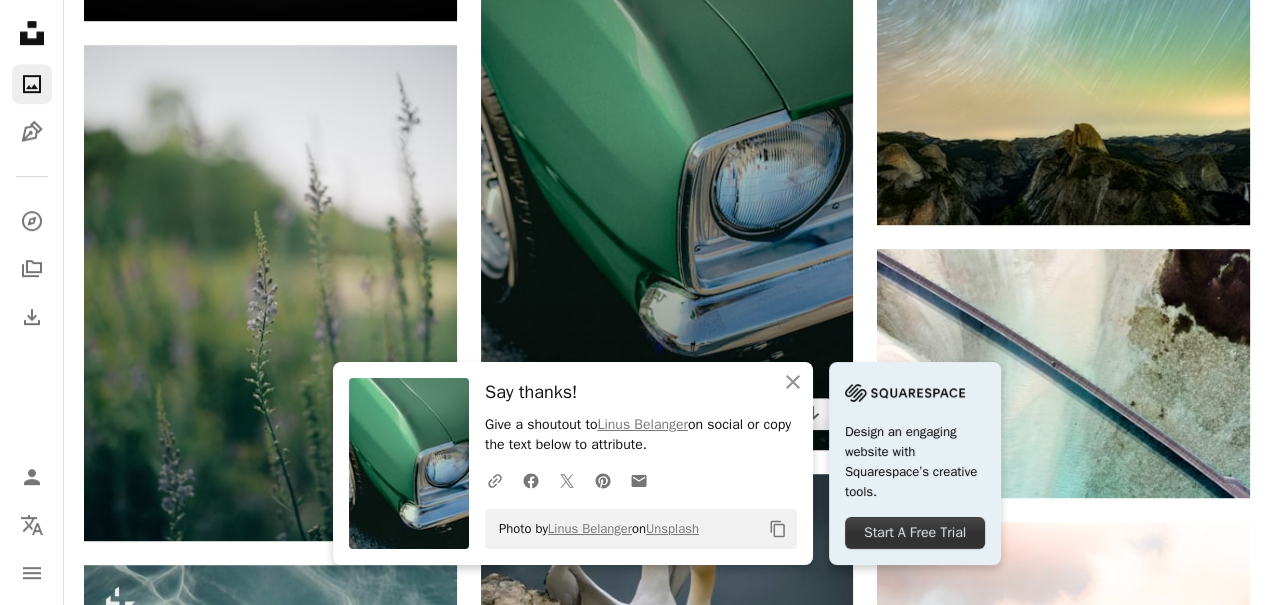 click at bounding box center [667, 170] 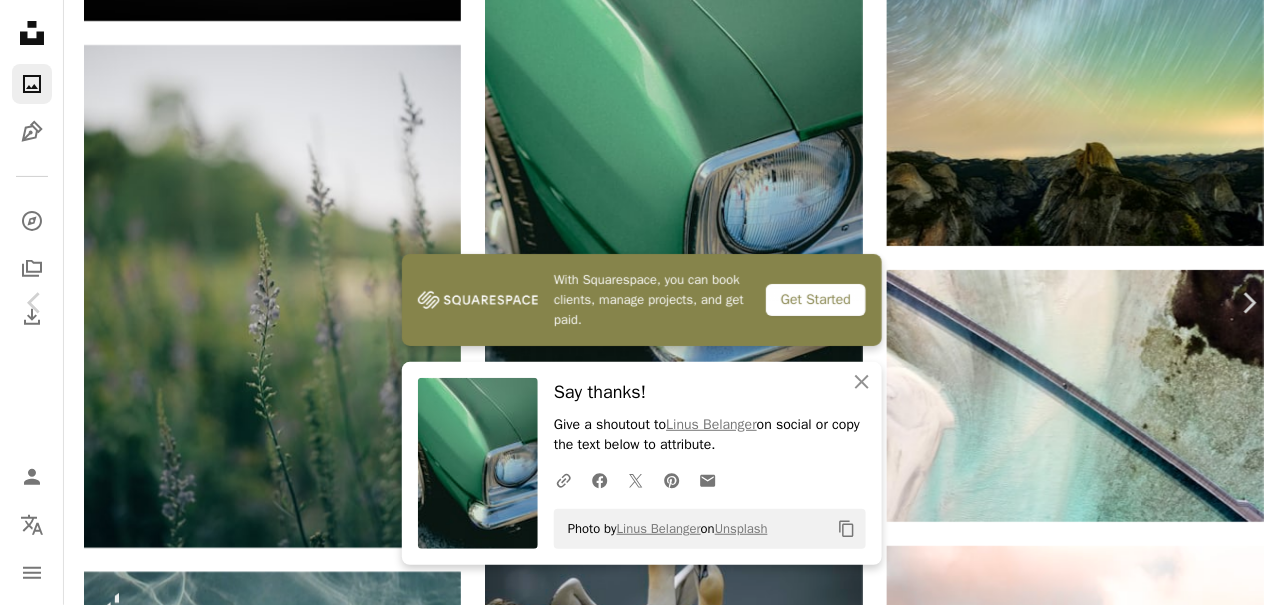 scroll, scrollTop: 643, scrollLeft: 0, axis: vertical 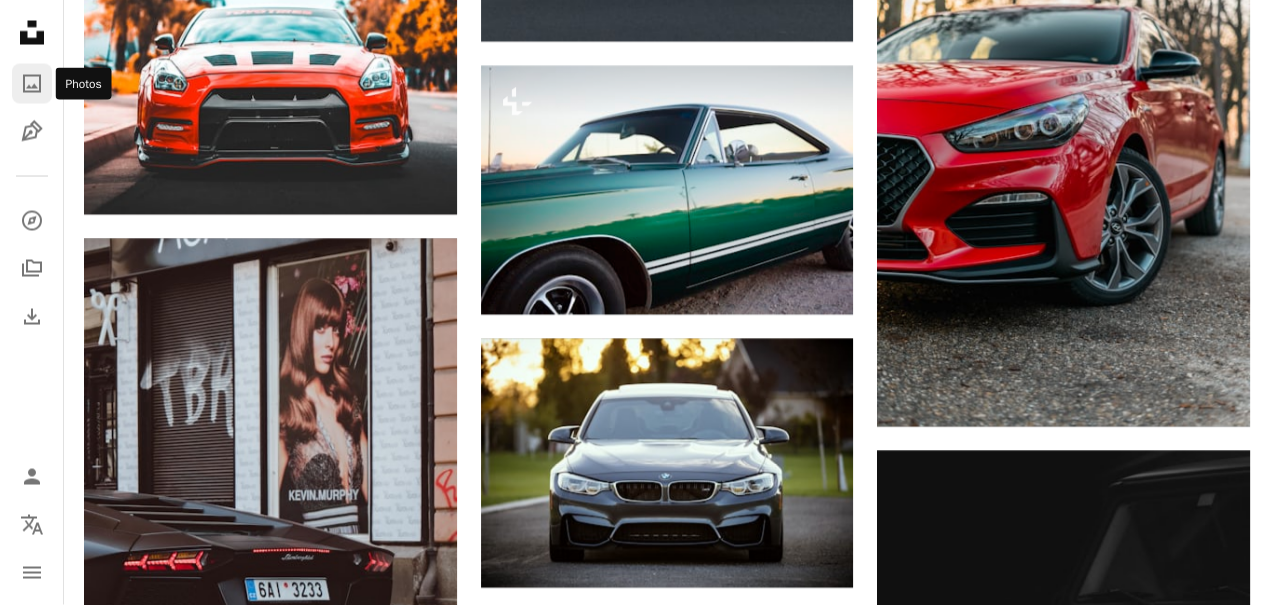 click on "A photo" 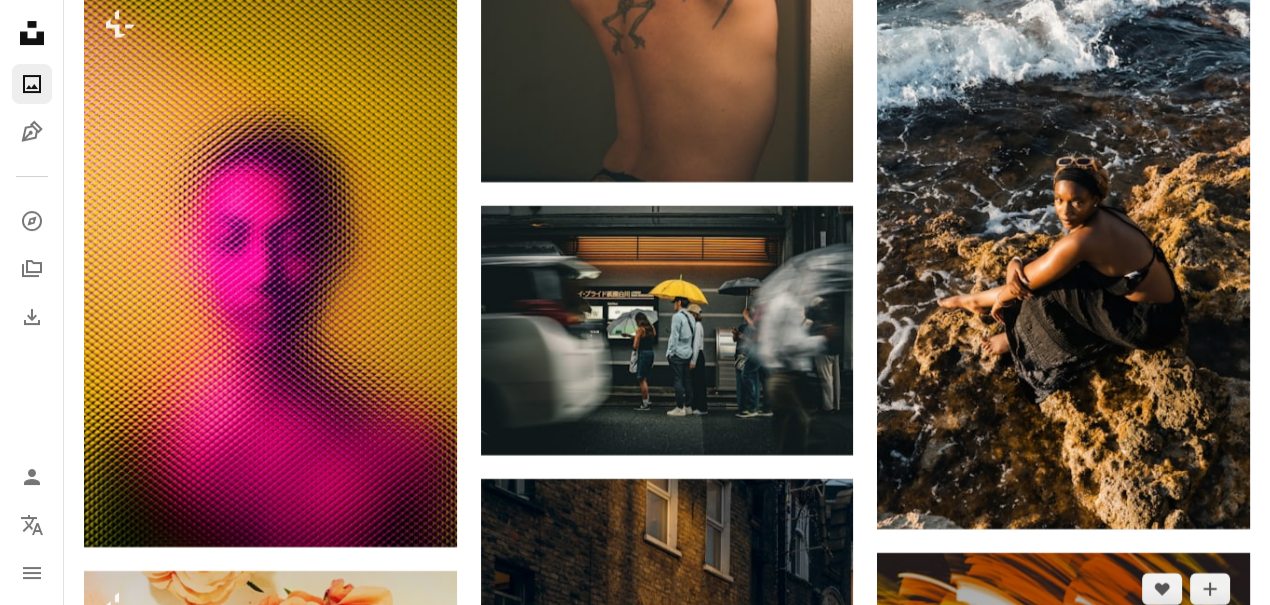 scroll, scrollTop: 39291, scrollLeft: 0, axis: vertical 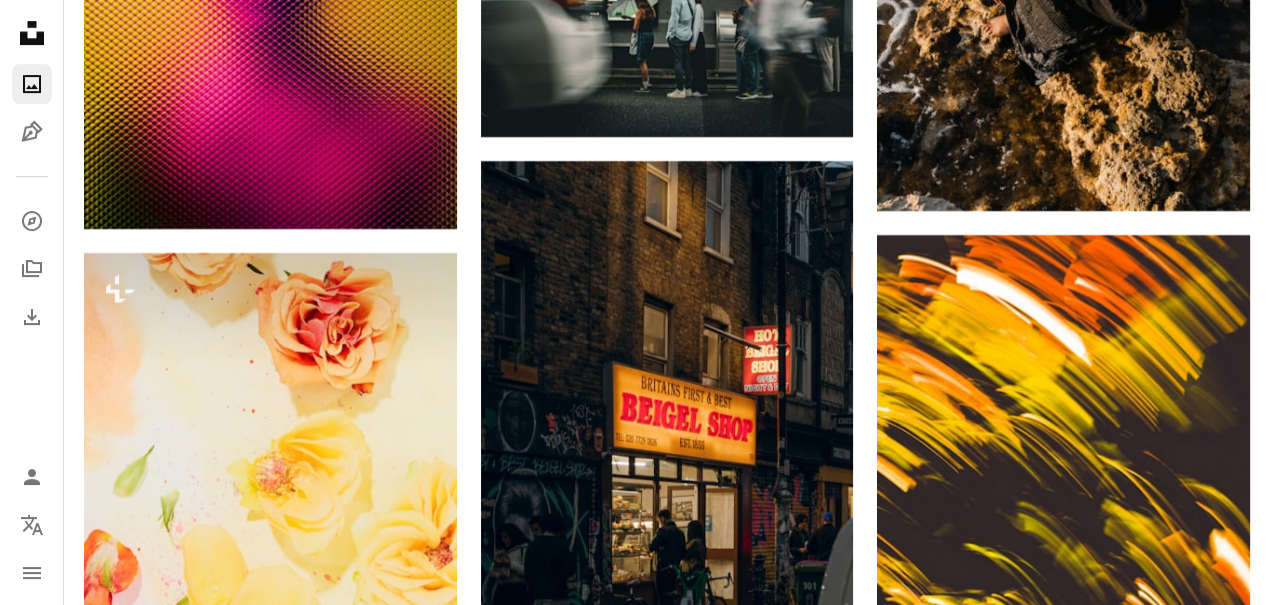 click on "Unsplash logo Unsplash Home A photo Pen Tool A compass A stack of folders Download Photos Chevron down Person Localization icon navigation menu" at bounding box center [32, 302] 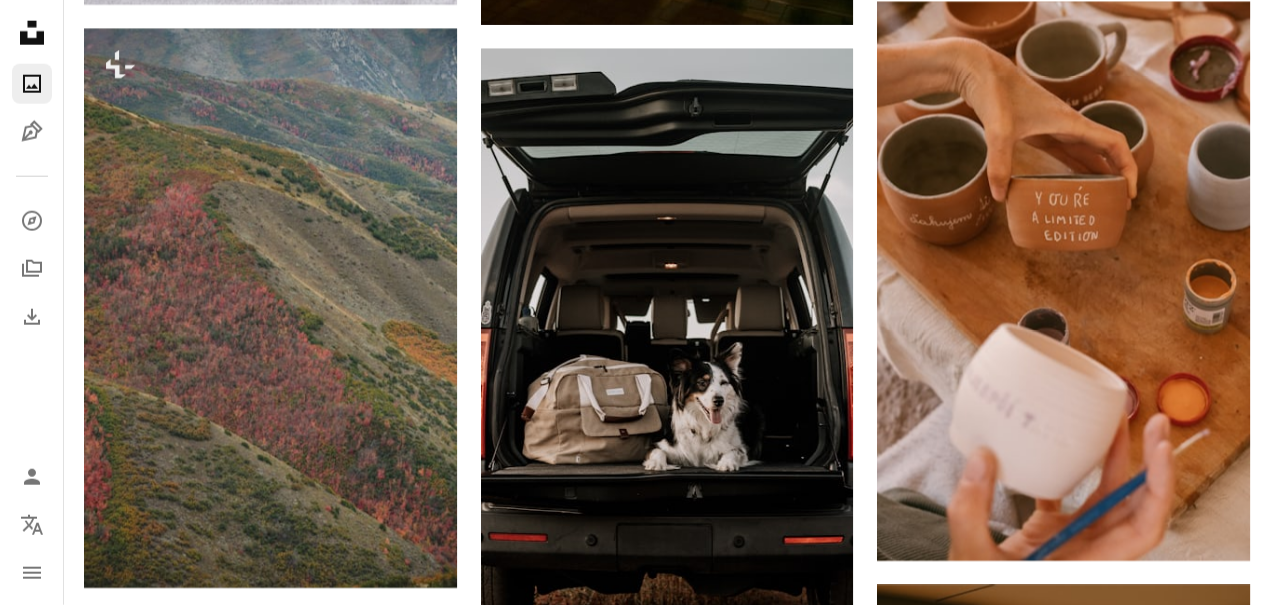 scroll, scrollTop: 84942, scrollLeft: 0, axis: vertical 